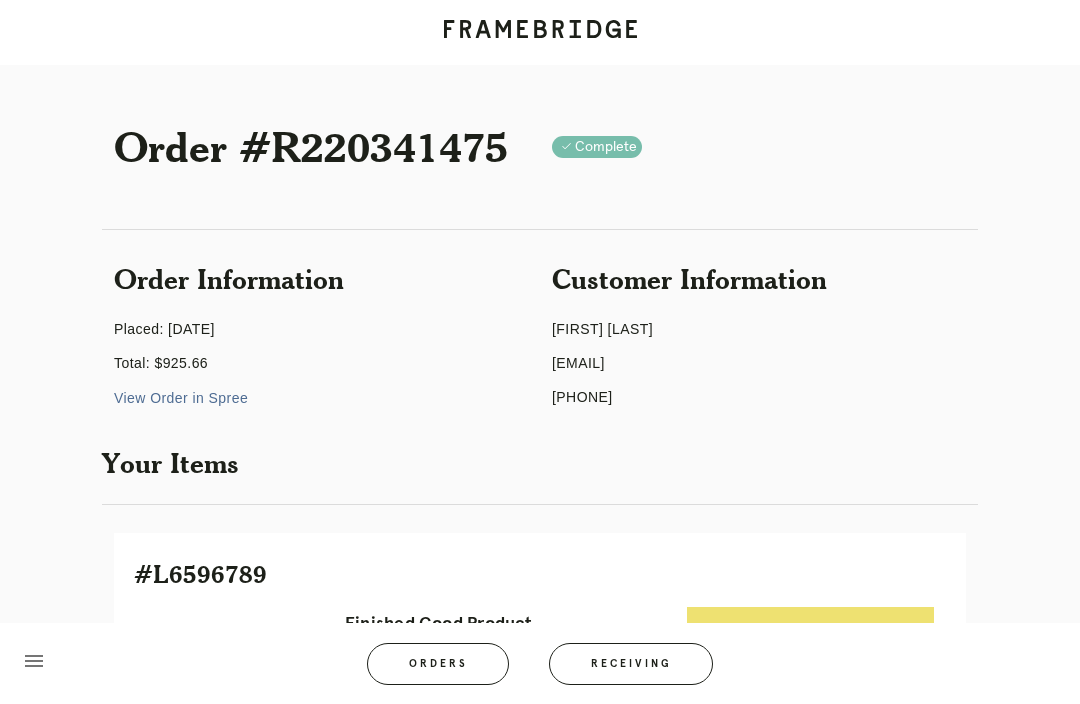 scroll, scrollTop: 25, scrollLeft: 0, axis: vertical 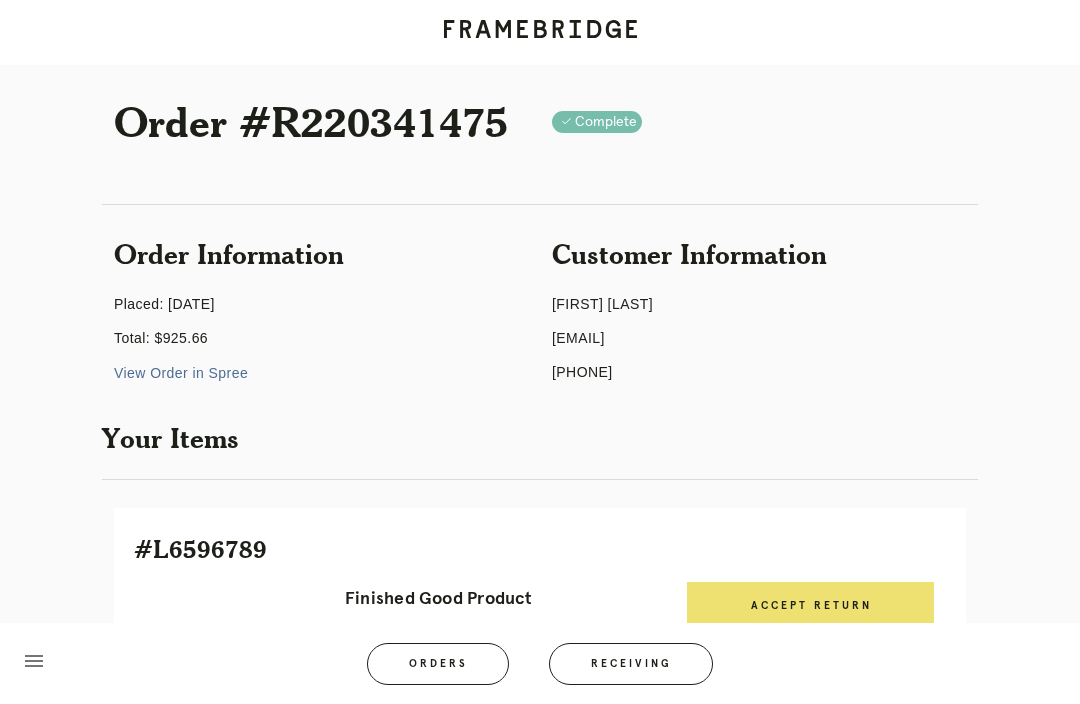 click on "Receiving" at bounding box center [631, 664] 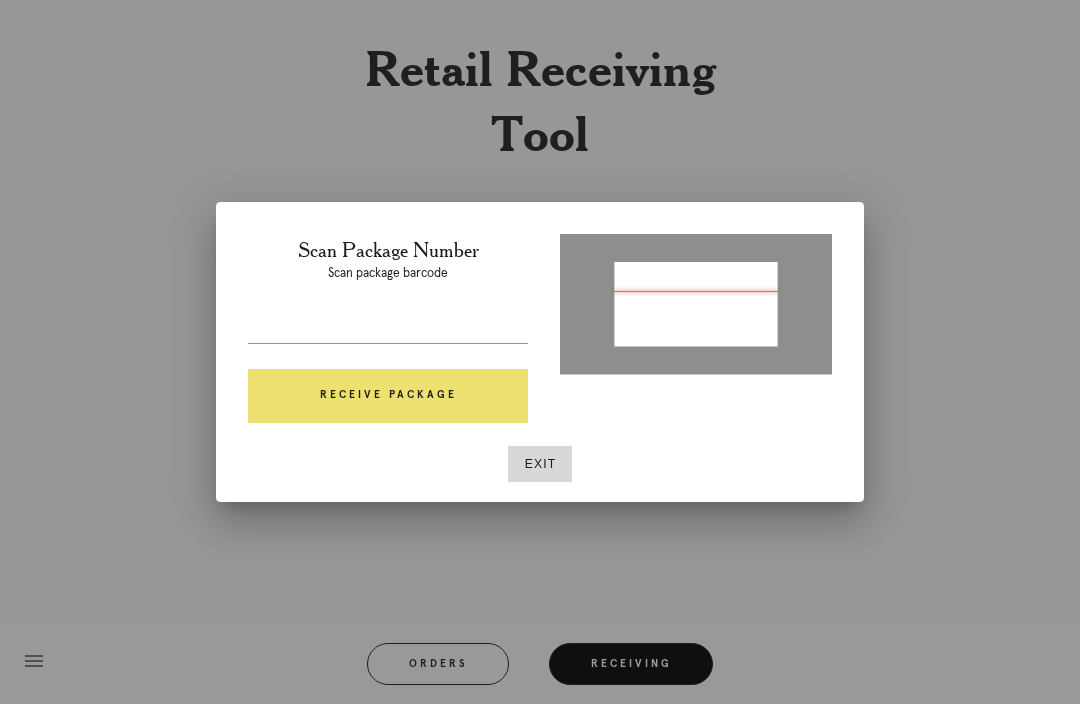type on "P425970727352268" 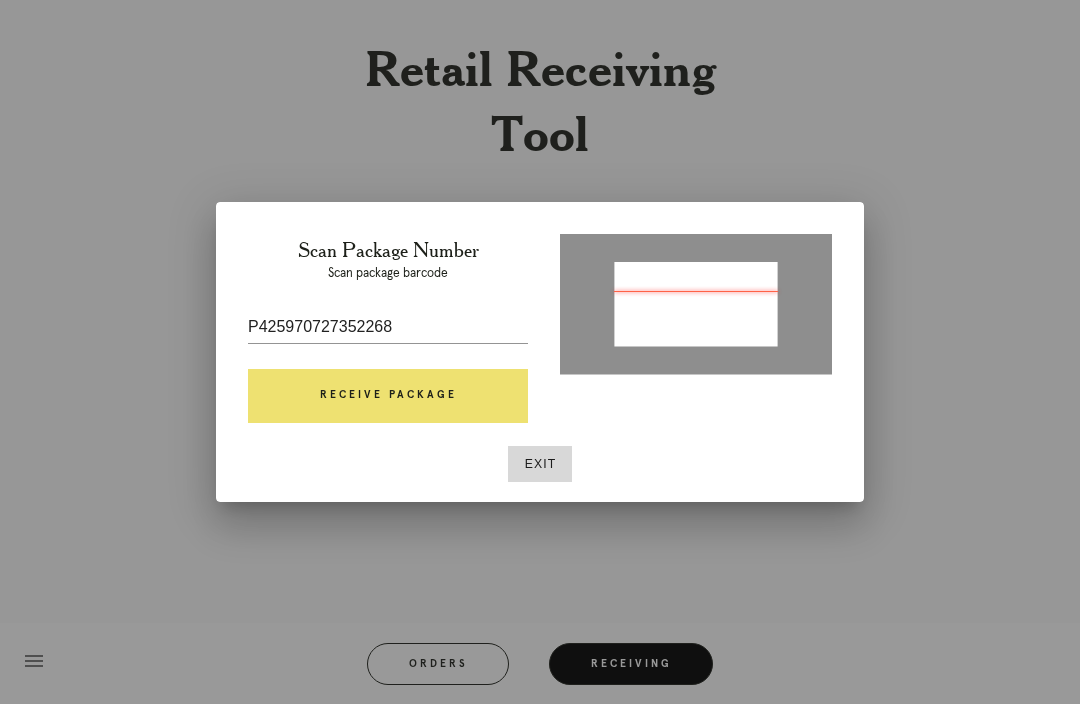 scroll, scrollTop: 0, scrollLeft: 0, axis: both 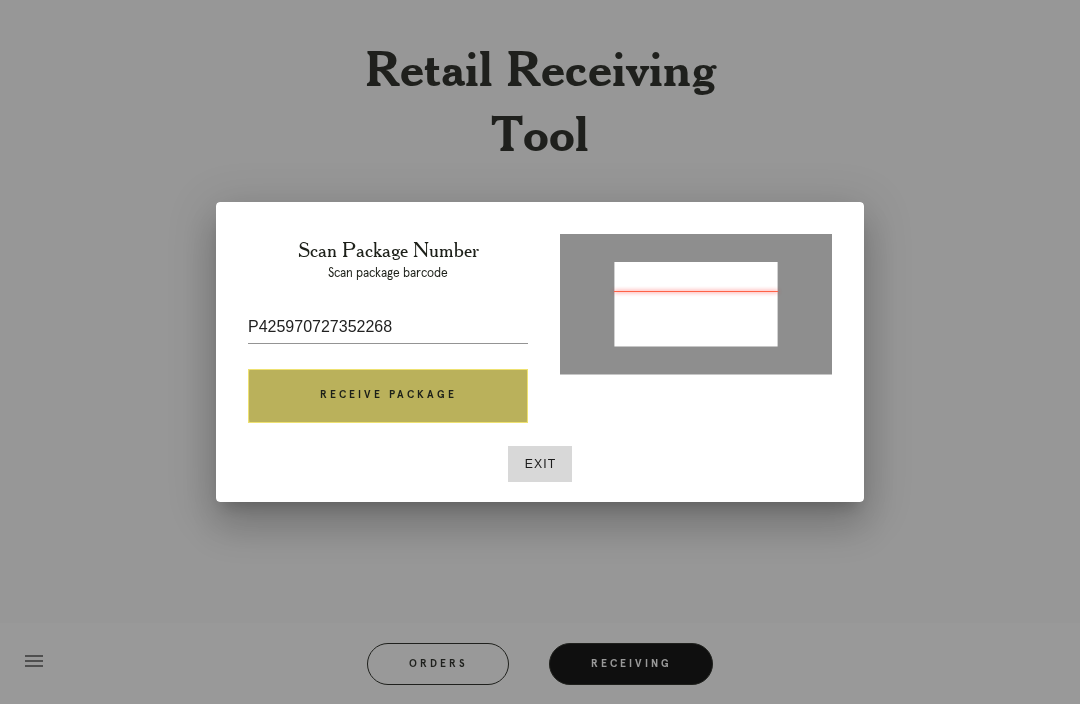 click on "Receive Package" at bounding box center [388, 396] 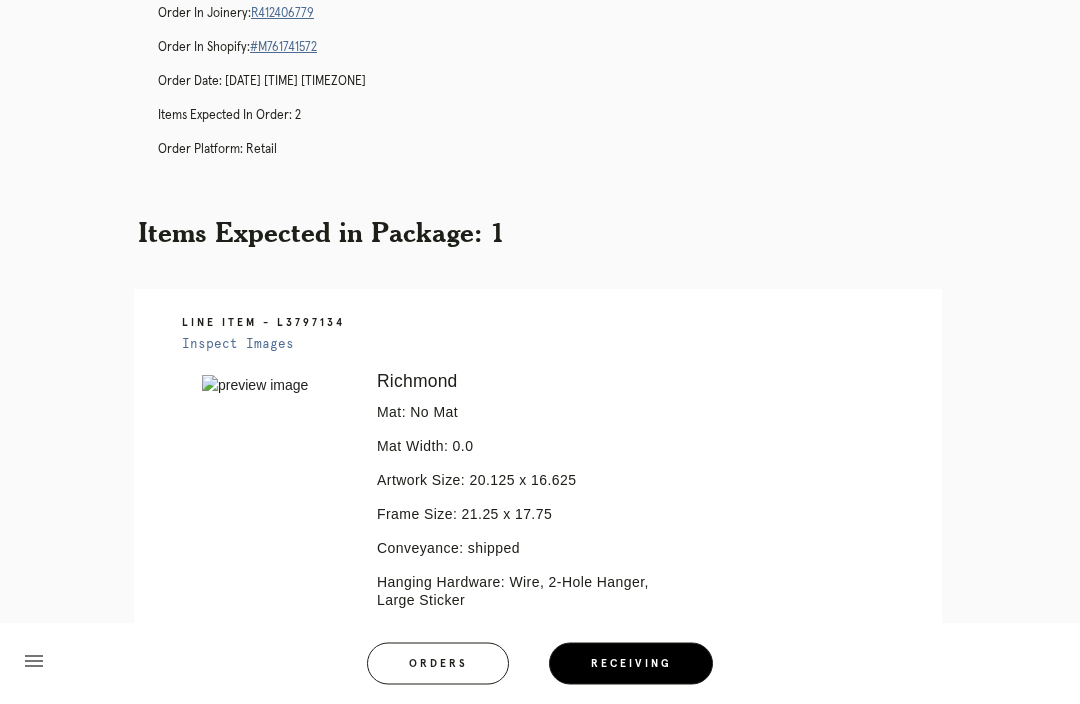 scroll, scrollTop: 160, scrollLeft: 0, axis: vertical 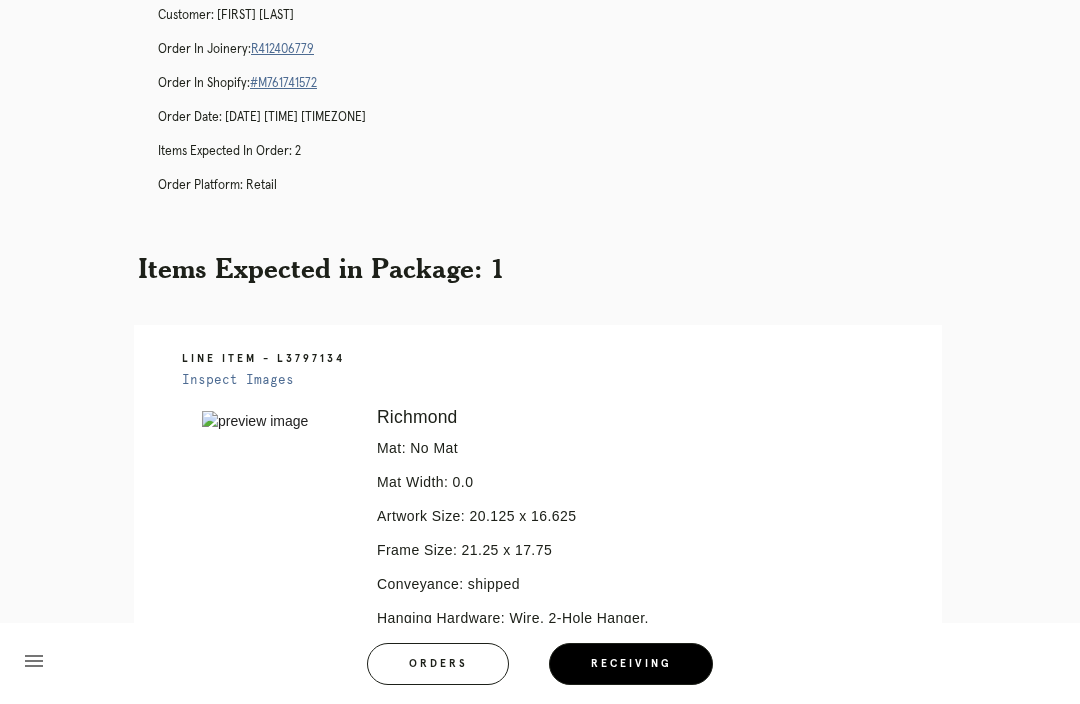 click on "R412406779" at bounding box center (282, 49) 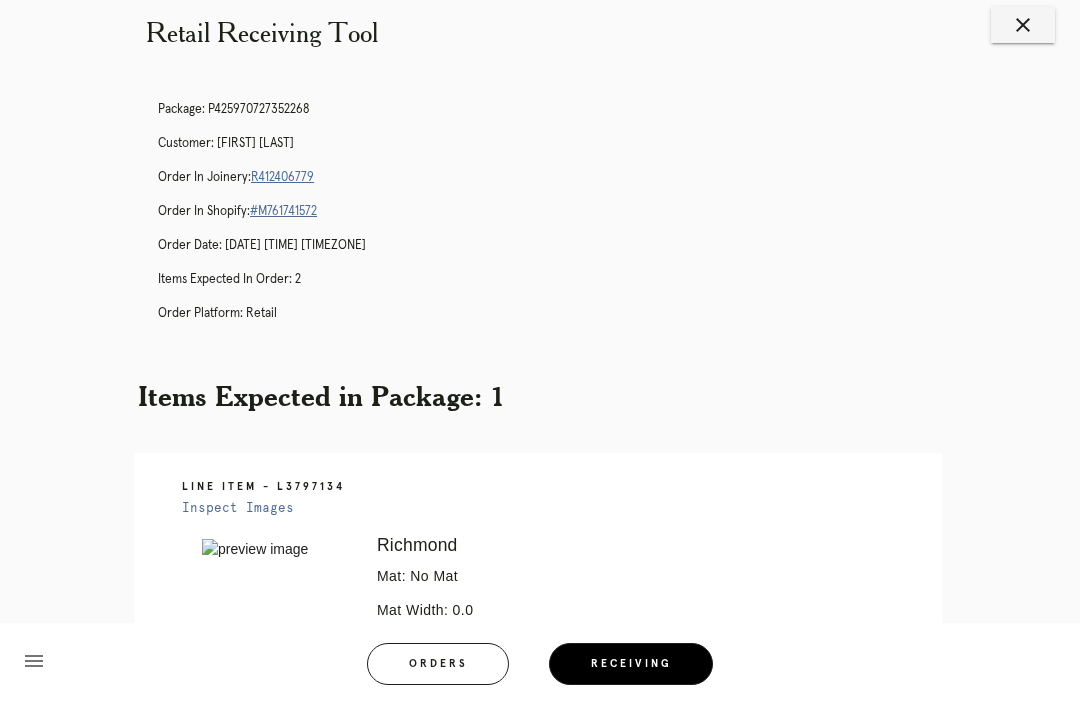 scroll, scrollTop: 0, scrollLeft: 0, axis: both 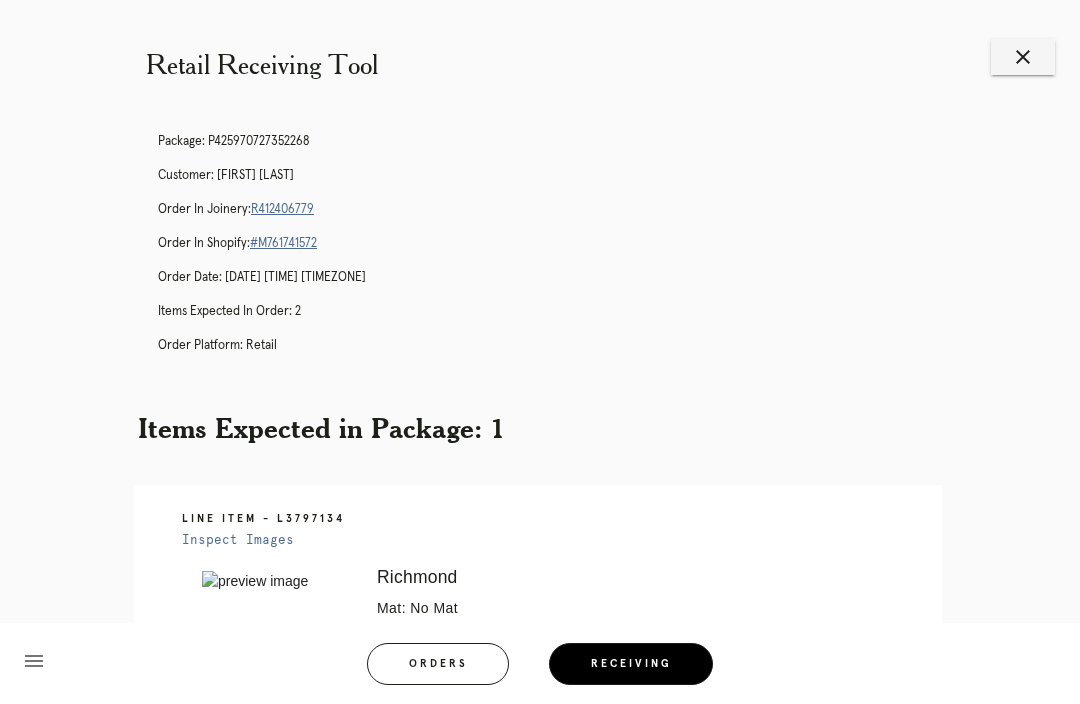 click on "Package: P425970727352268   Customer: Janet Aarons
Order in Joinery:
R412406779
Order in Shopify:
#M761741572
Order Date:
07/28/2025  1:26 PM EDT
Items Expected in Order: 2   Order Platform: retail" at bounding box center [560, 252] 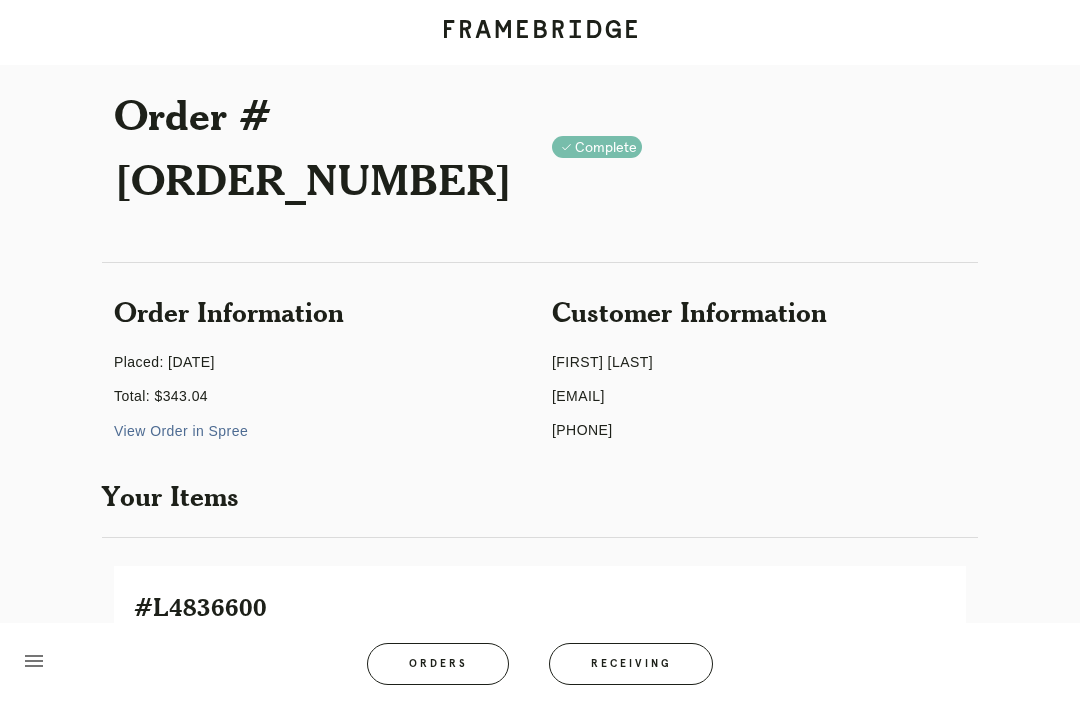 scroll, scrollTop: 0, scrollLeft: 0, axis: both 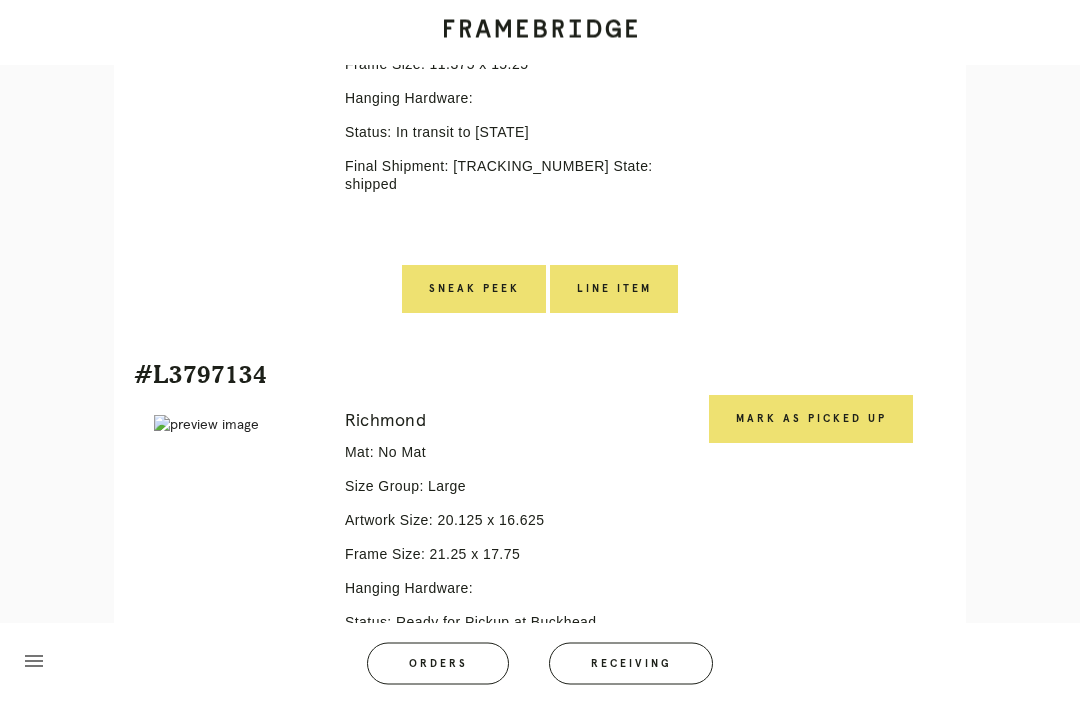 click on "Mark as Picked Up" at bounding box center (811, 420) 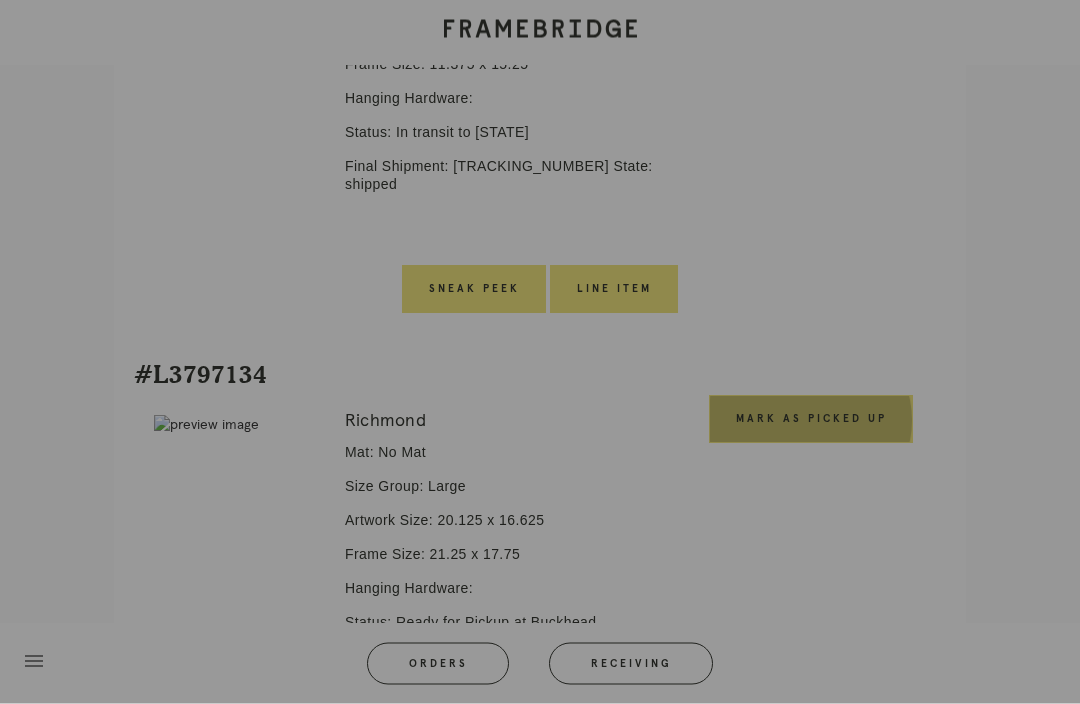 scroll, scrollTop: 690, scrollLeft: 0, axis: vertical 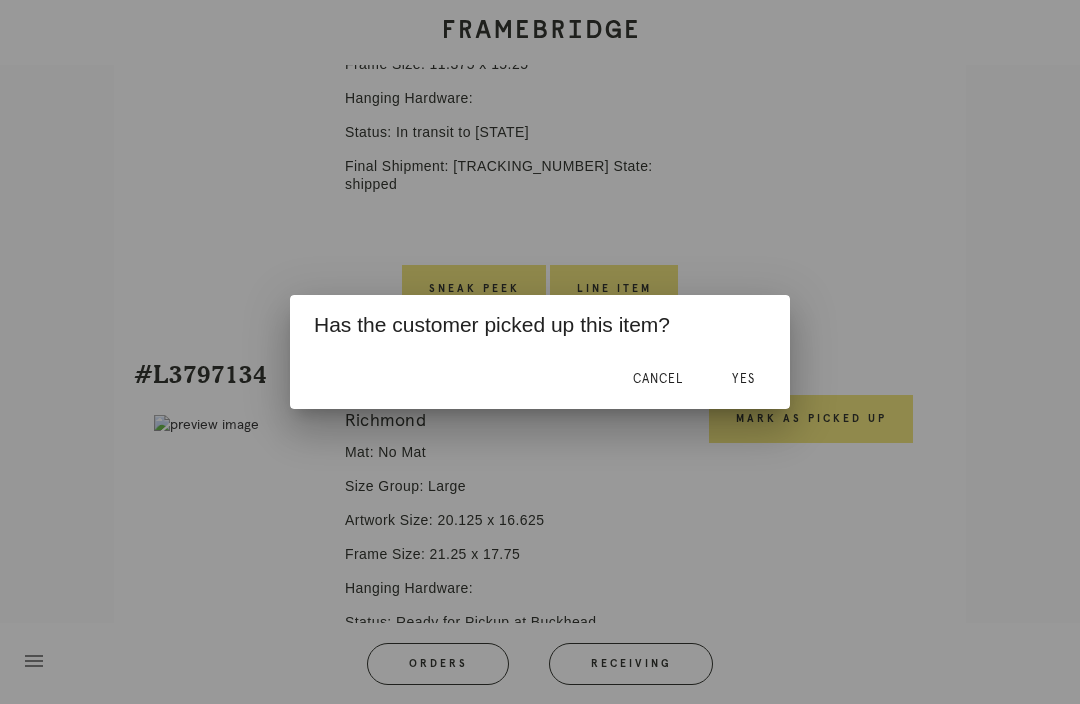 click on "Yes" at bounding box center [743, 379] 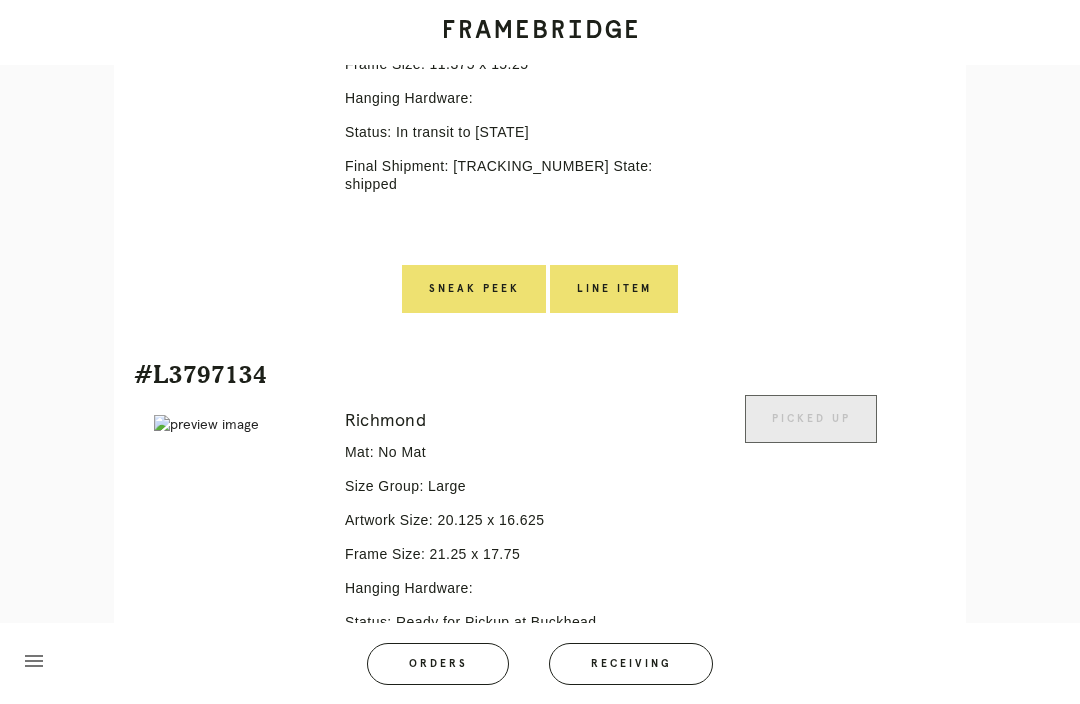 click on "Receiving" at bounding box center [631, 664] 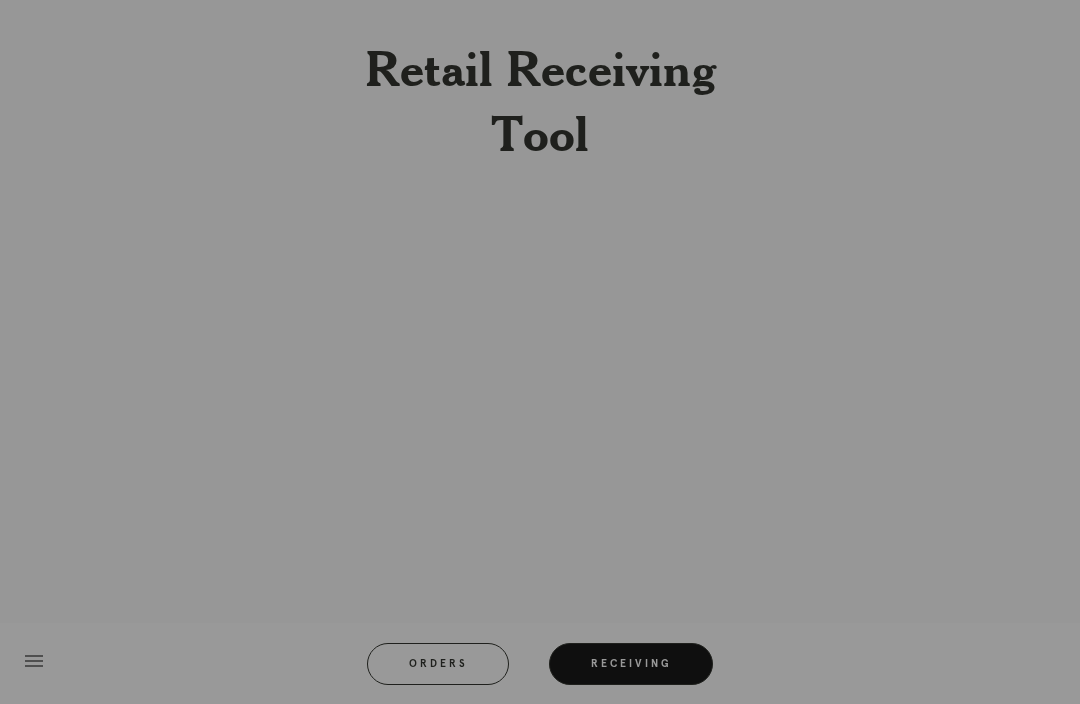 scroll, scrollTop: 66, scrollLeft: 0, axis: vertical 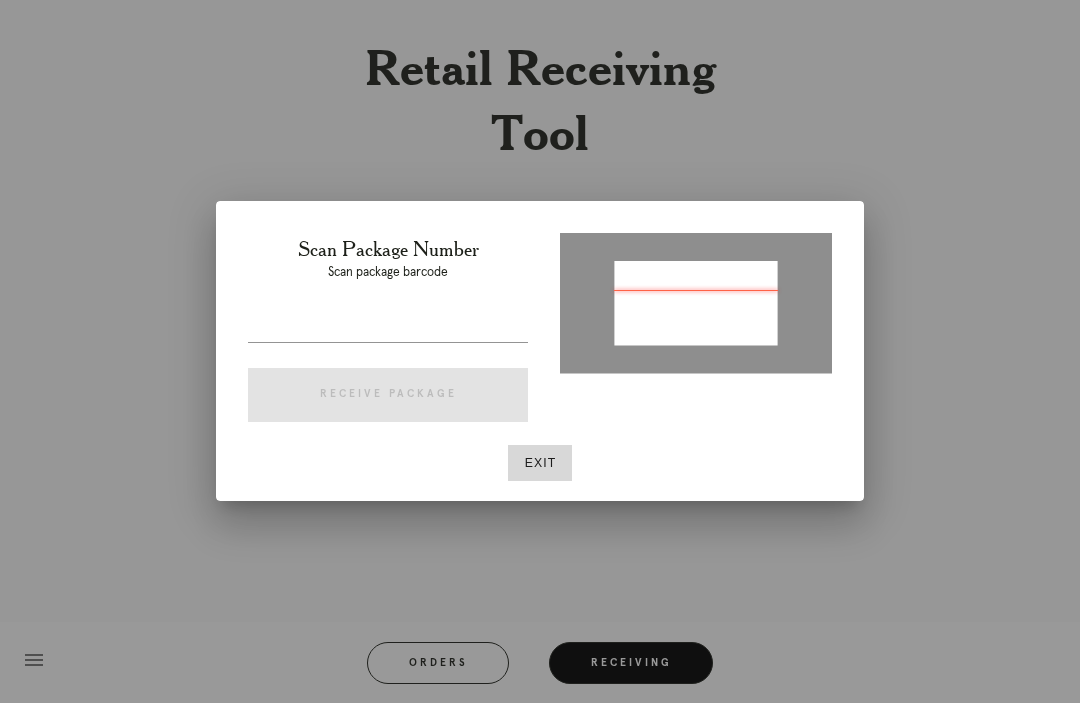 type on "P812267402824960" 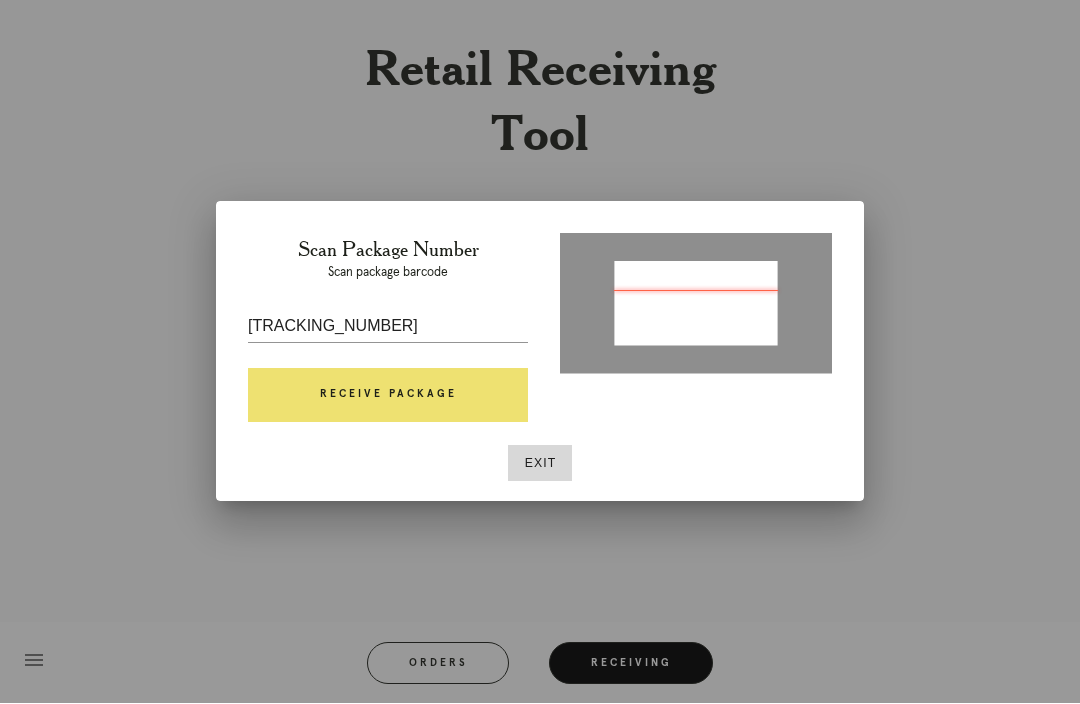 click on "Receive Package" at bounding box center (388, 396) 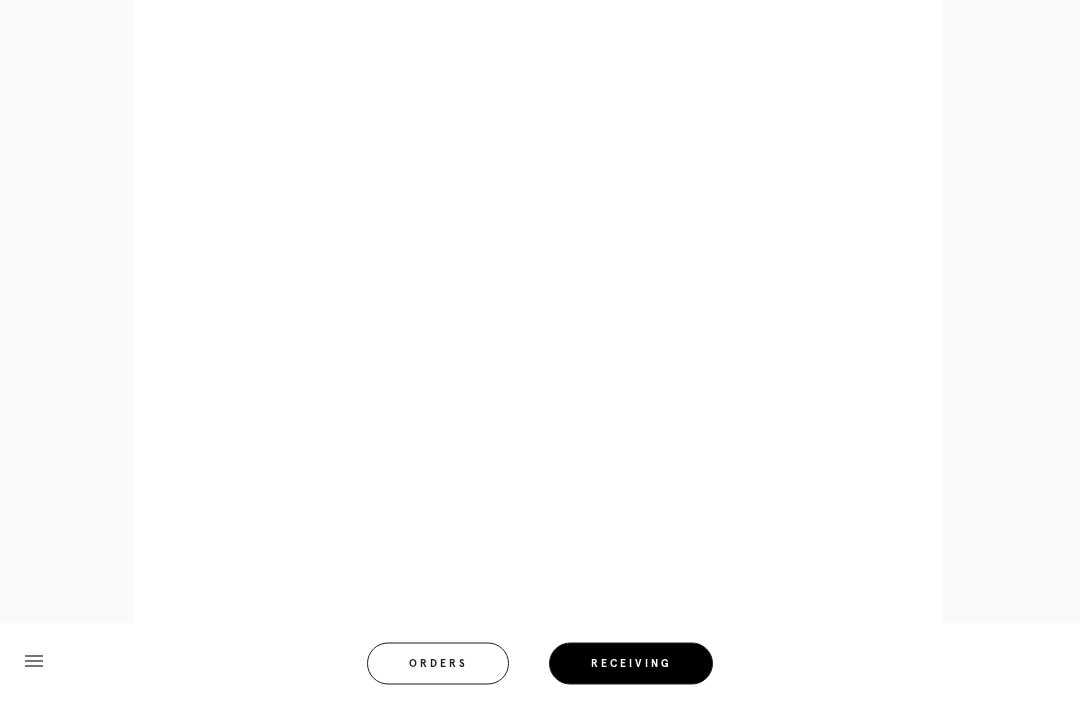scroll, scrollTop: 850, scrollLeft: 0, axis: vertical 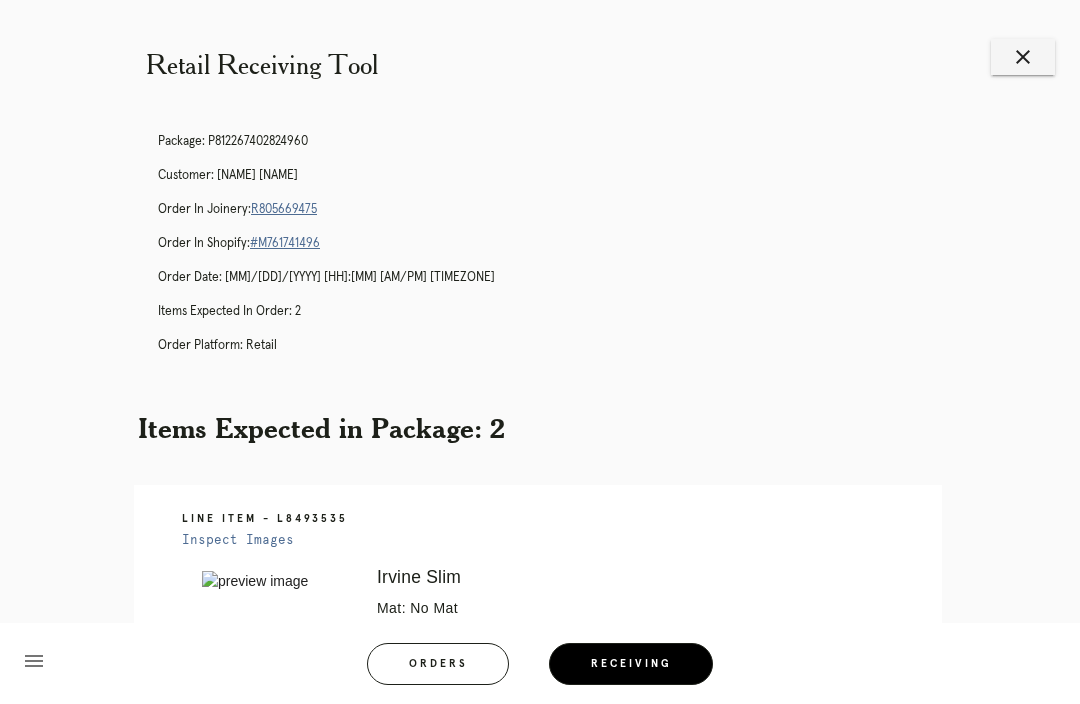 click on "close" at bounding box center [1023, 57] 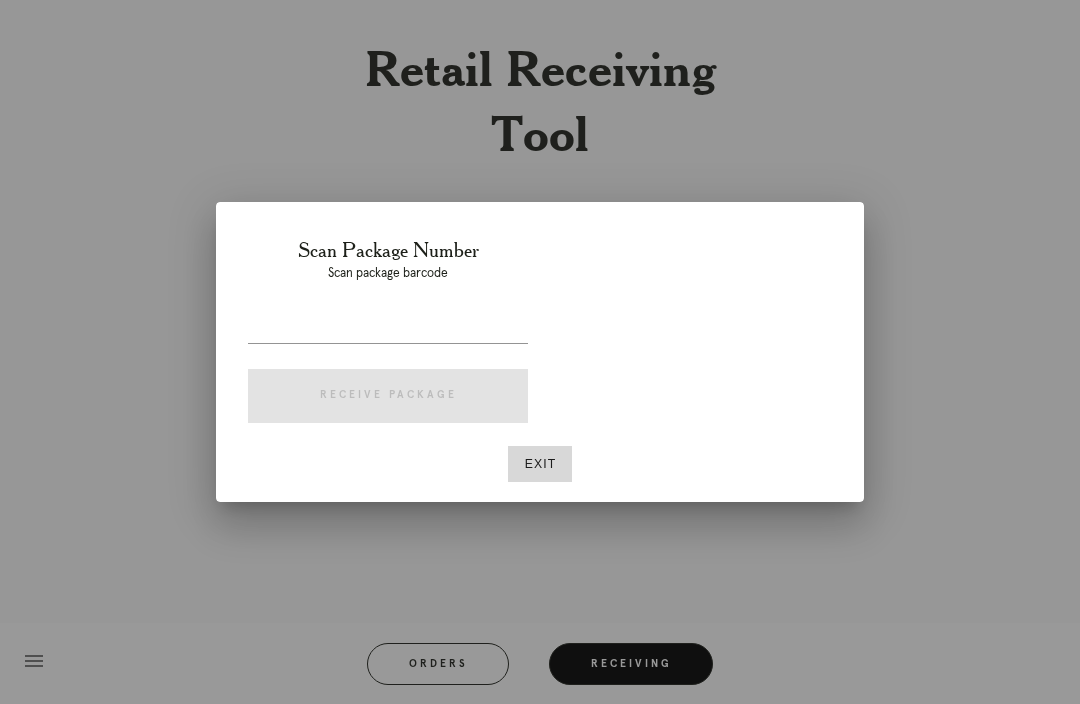 scroll, scrollTop: 0, scrollLeft: 0, axis: both 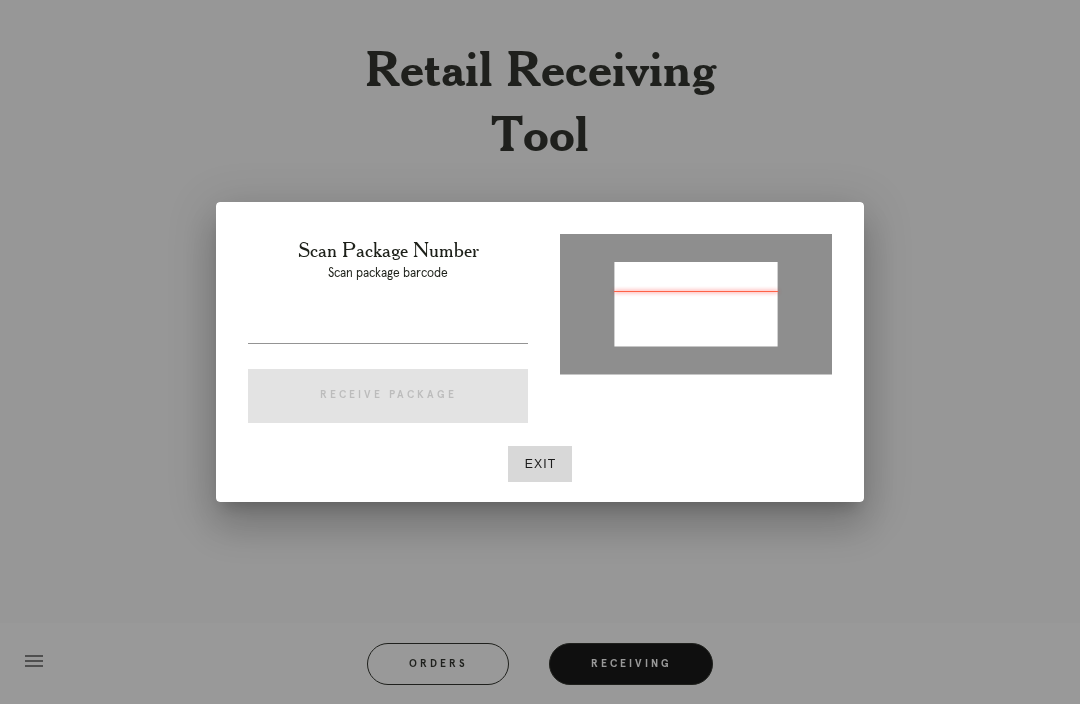 type on "[PACKAGE_ID]" 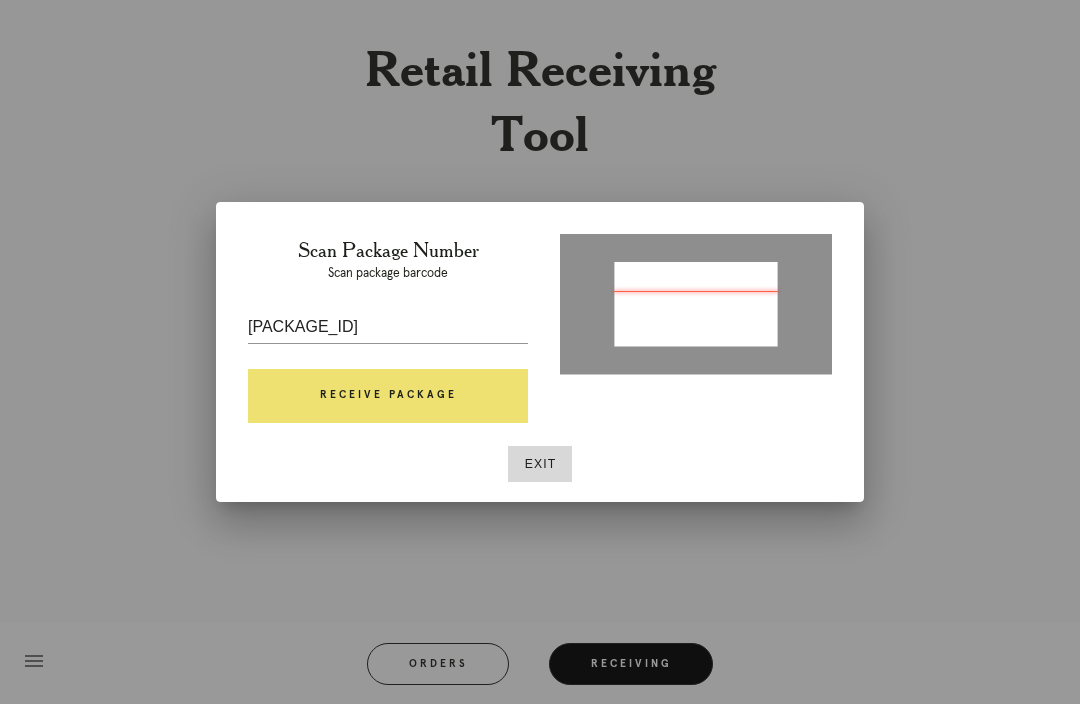 click on "Scan Package Number   Scan package barcode   [PACKAGE_ID]   Receive Package" at bounding box center [388, 334] 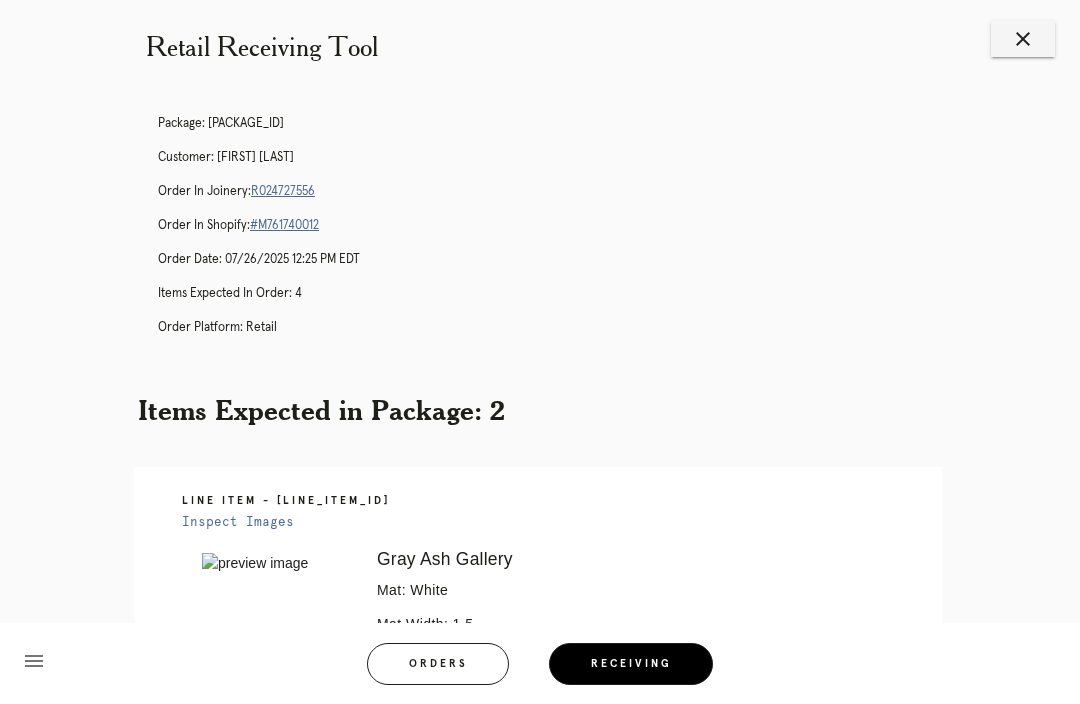 scroll, scrollTop: 17, scrollLeft: 0, axis: vertical 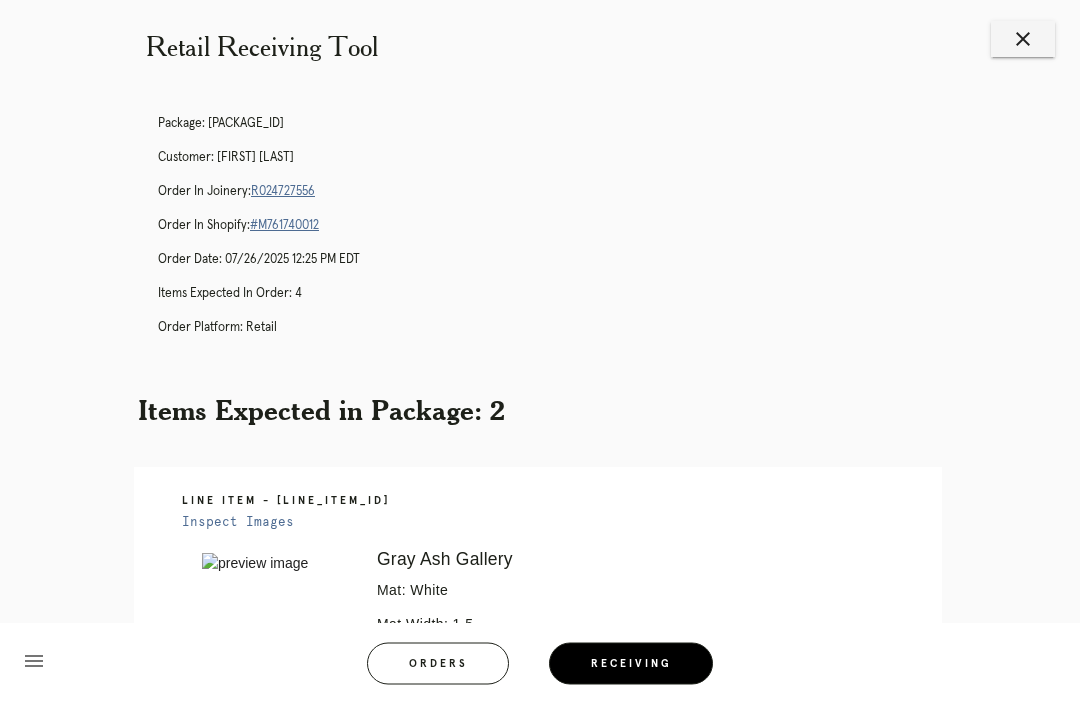 click on "Package: P279786700410745   Customer: Weldon Johnson
Order in Joinery:
R024727556
Order in Shopify:
#M761740012
Order Date:
07/26/2025 12:25 PM EDT
Items Expected in Order: 4   Order Platform: retail" at bounding box center (560, 235) 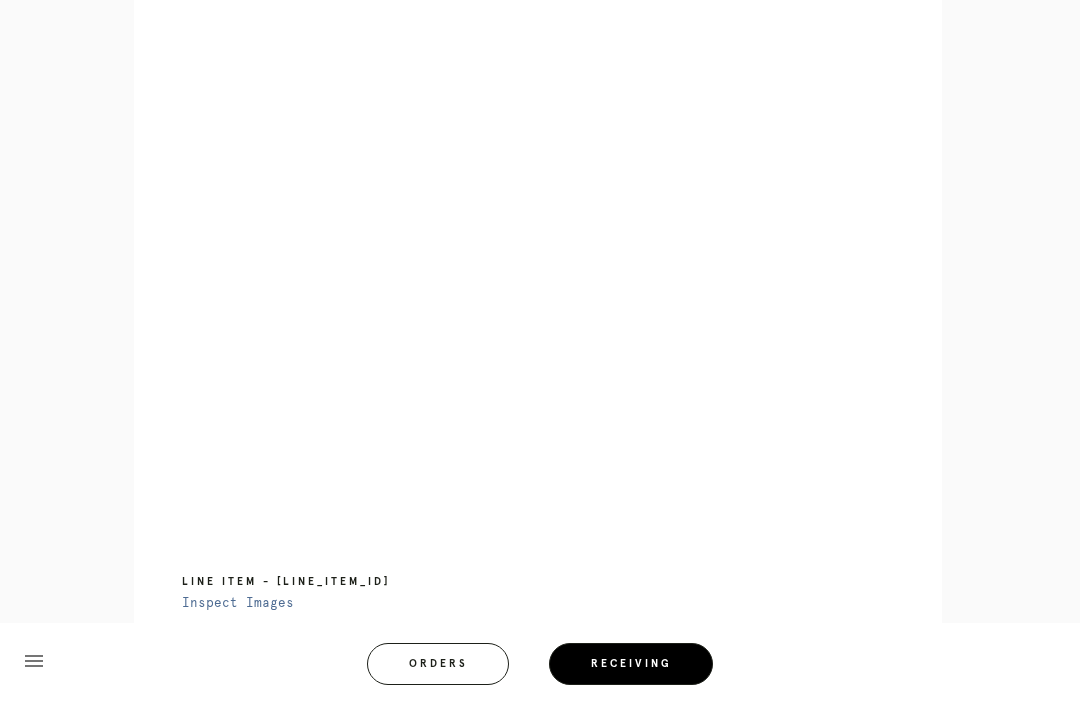 scroll, scrollTop: 932, scrollLeft: 0, axis: vertical 